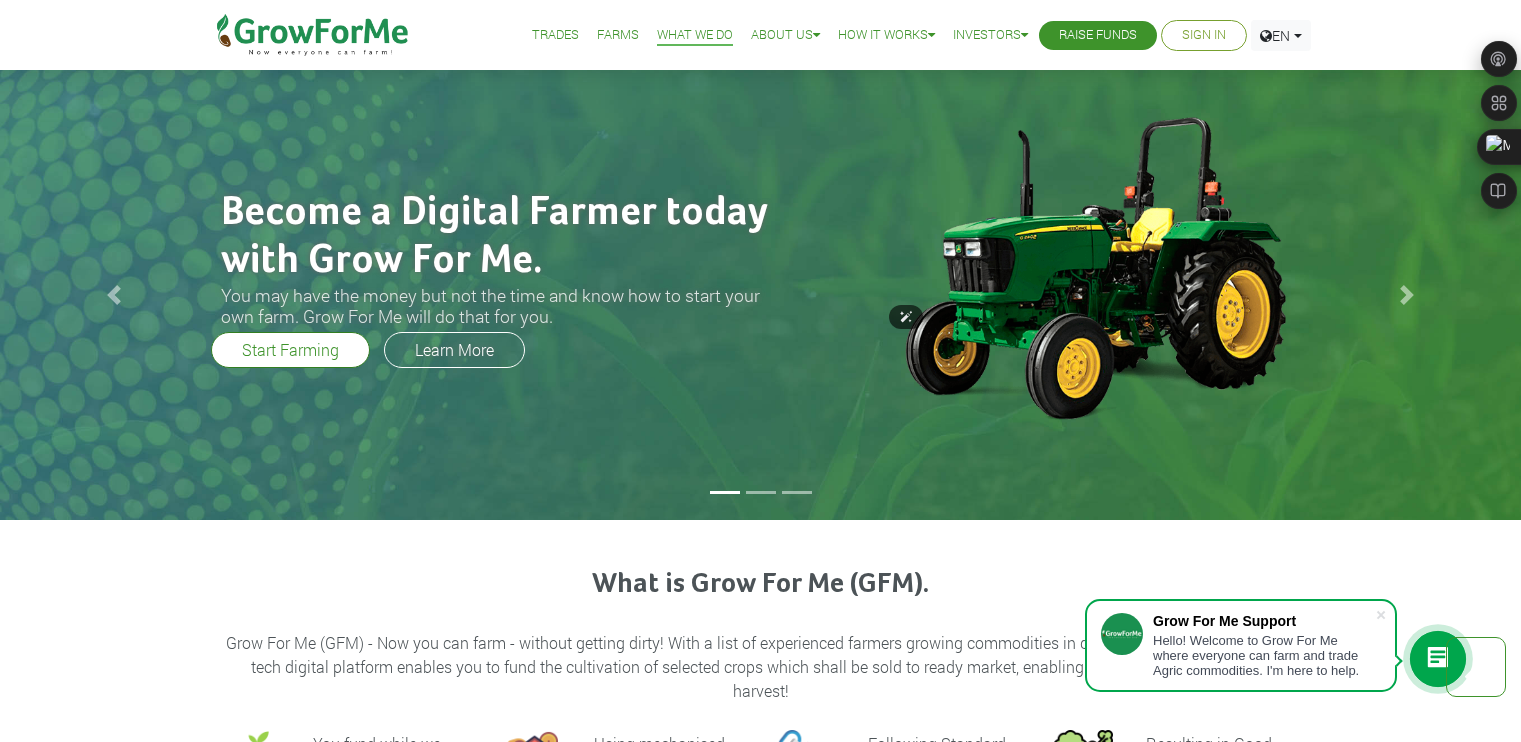 scroll, scrollTop: 1296, scrollLeft: 0, axis: vertical 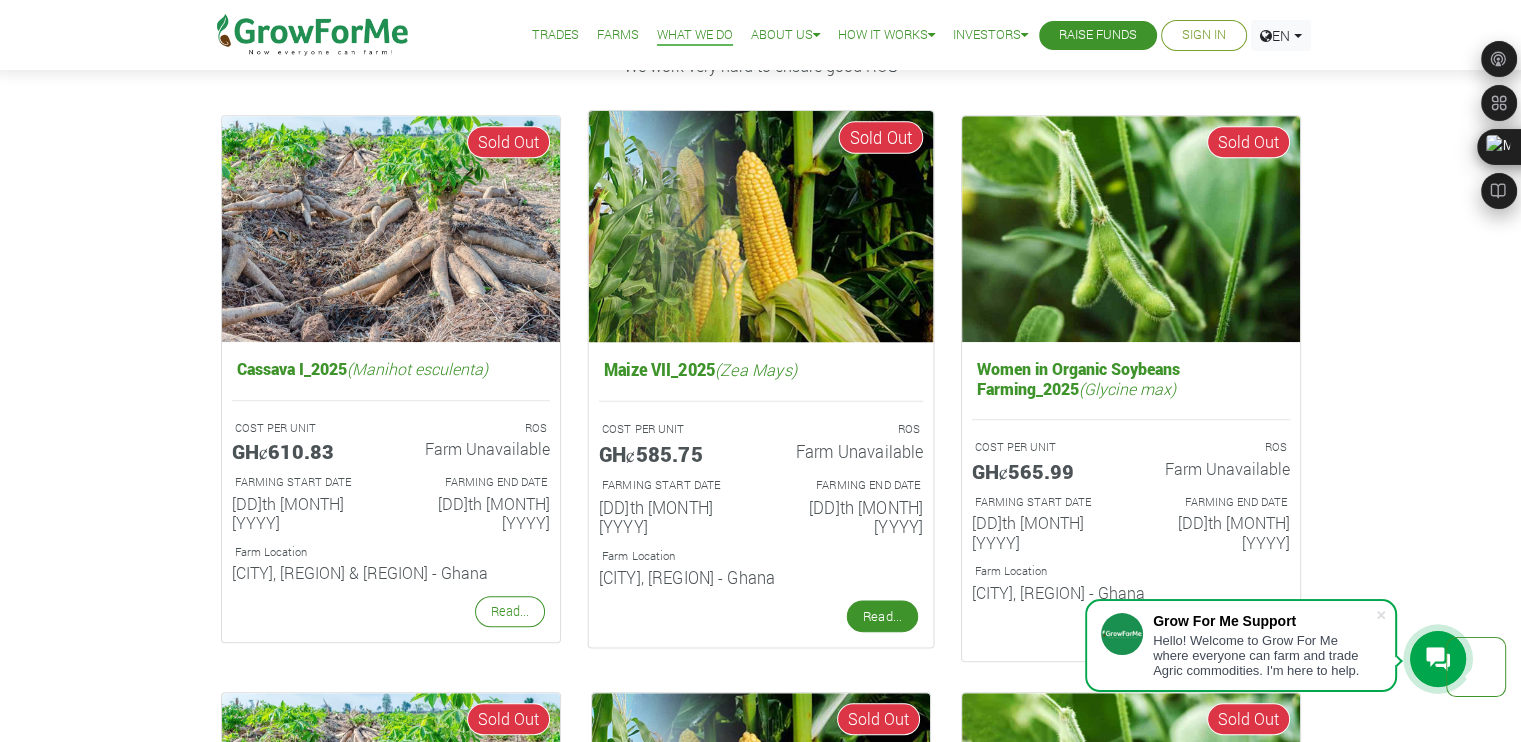 click on "Read..." at bounding box center (881, 616) 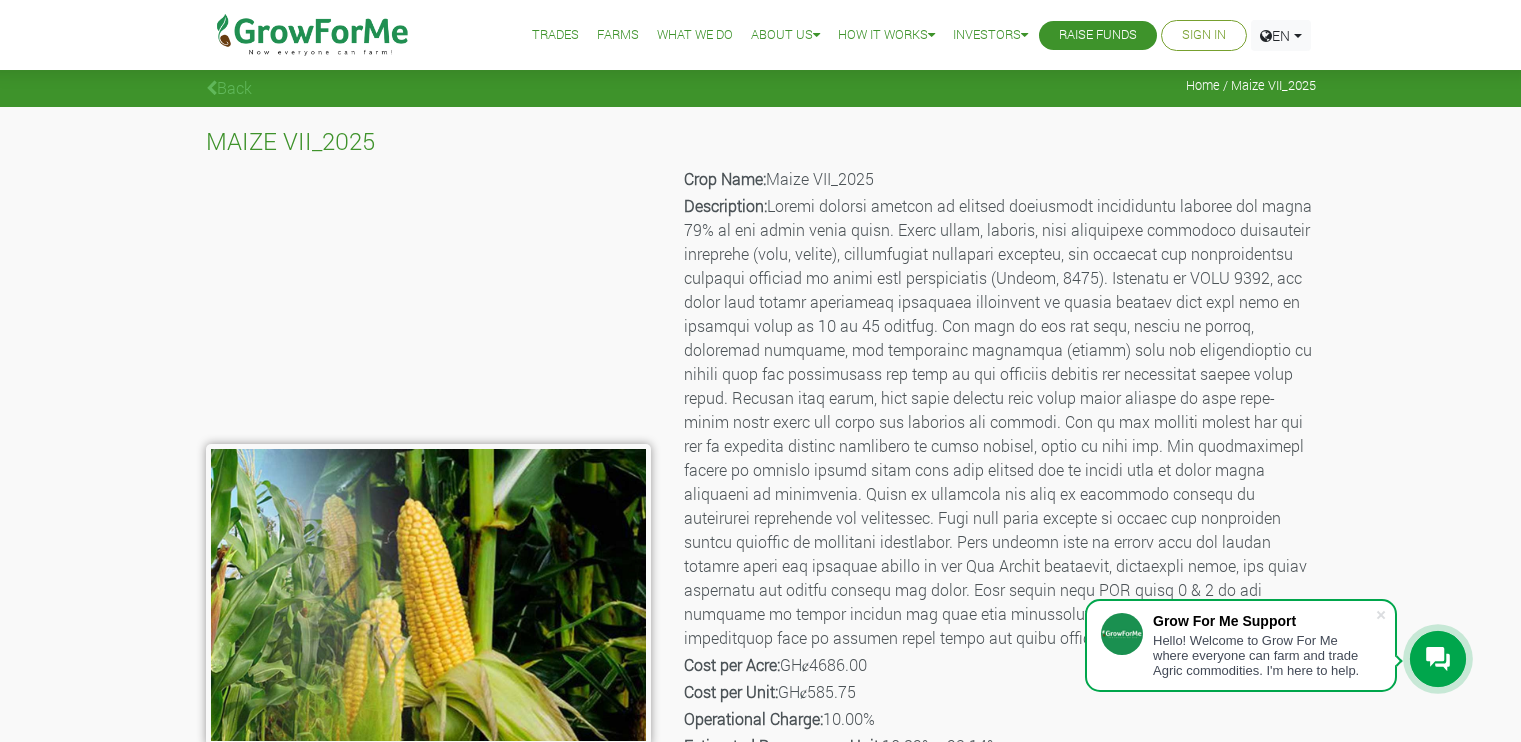 scroll, scrollTop: 76, scrollLeft: 0, axis: vertical 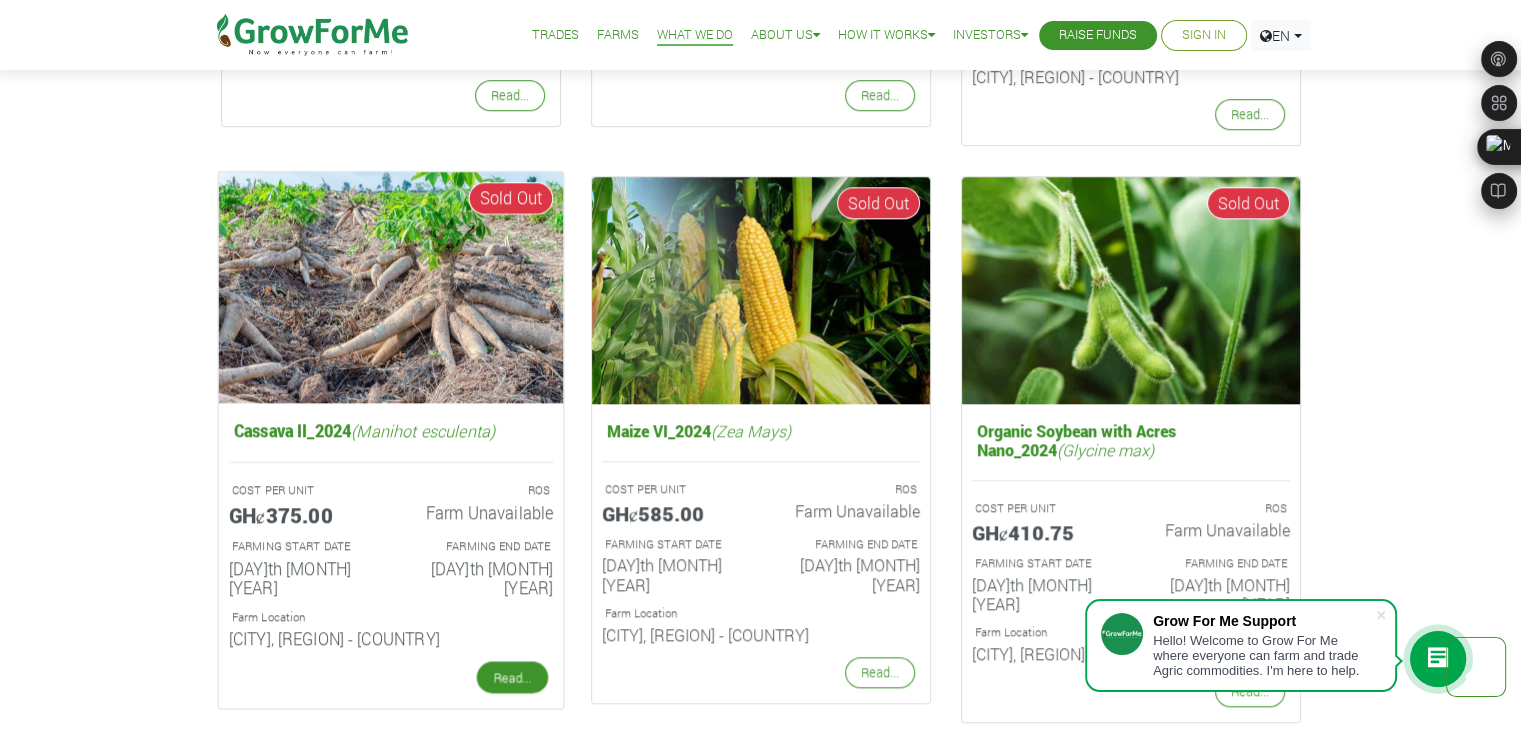 click on "Read..." at bounding box center (511, 677) 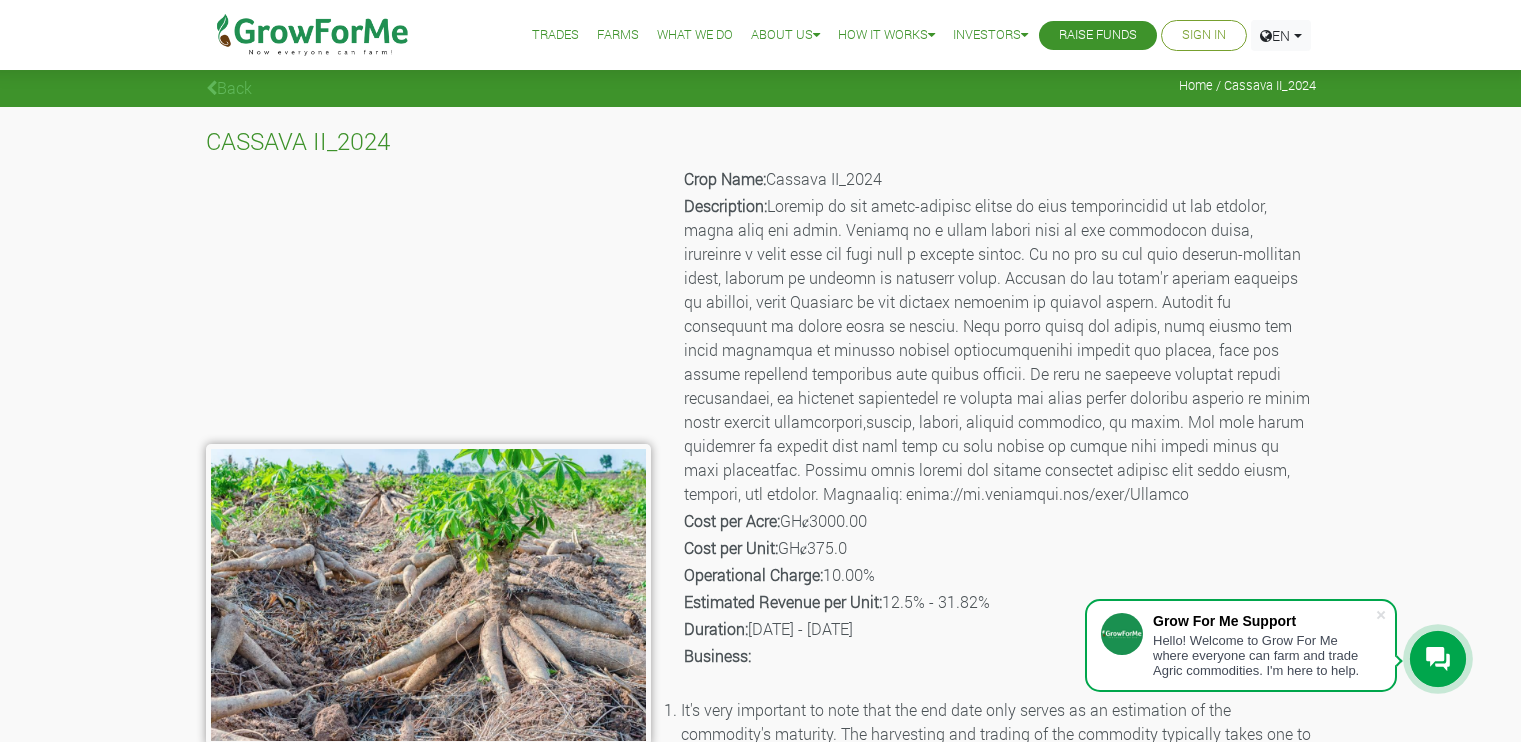 scroll, scrollTop: 0, scrollLeft: 0, axis: both 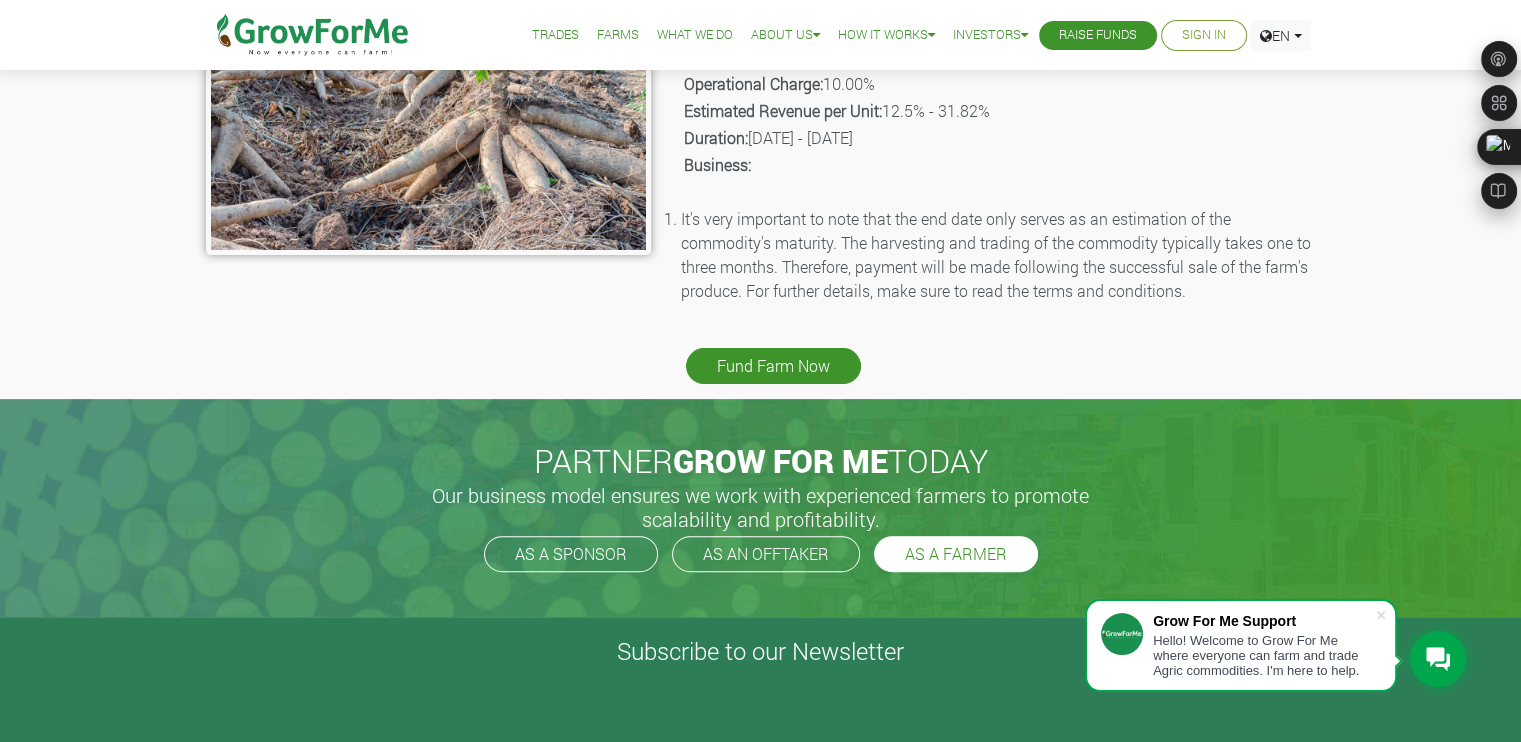 click on "AS A FARMER" at bounding box center [956, 554] 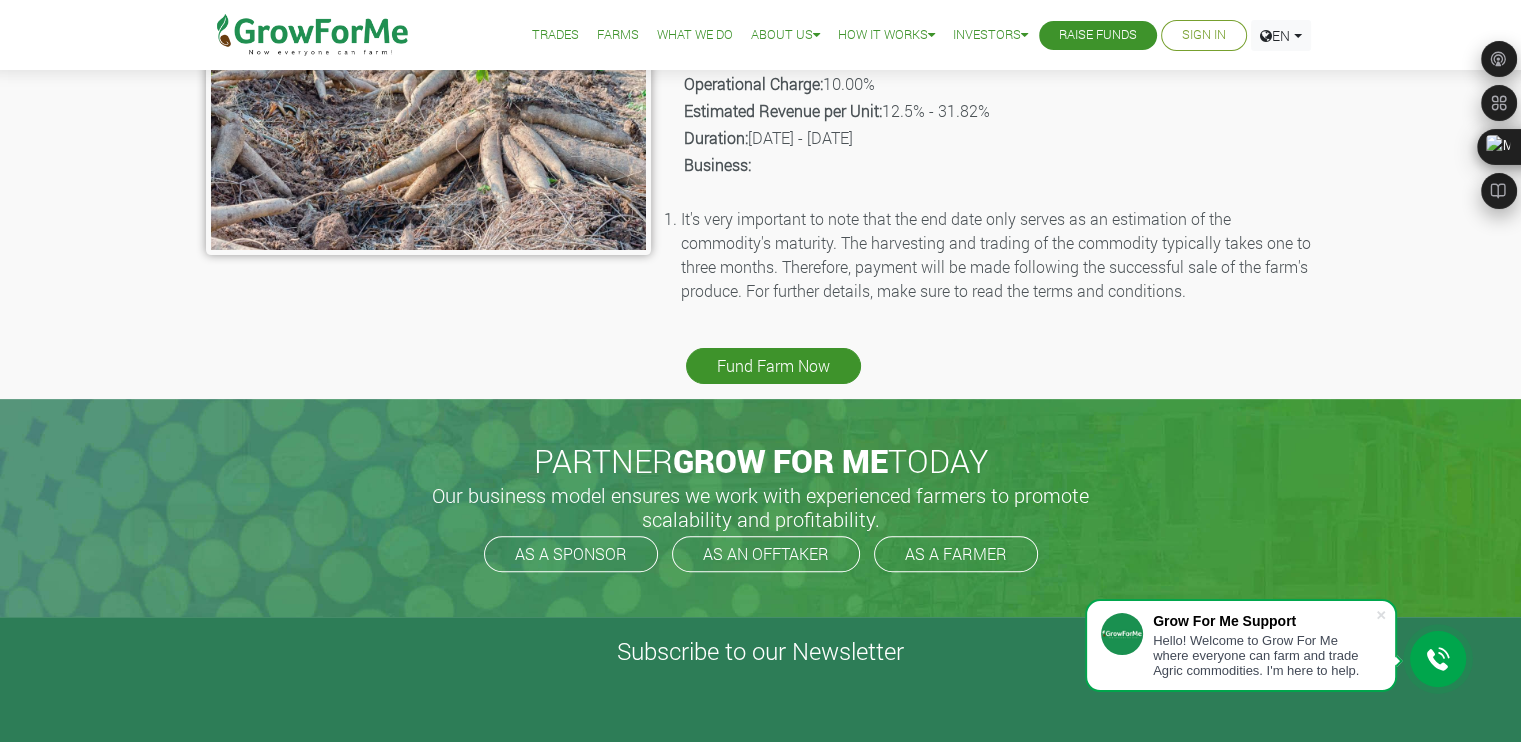 click on "Farms" at bounding box center (618, 35) 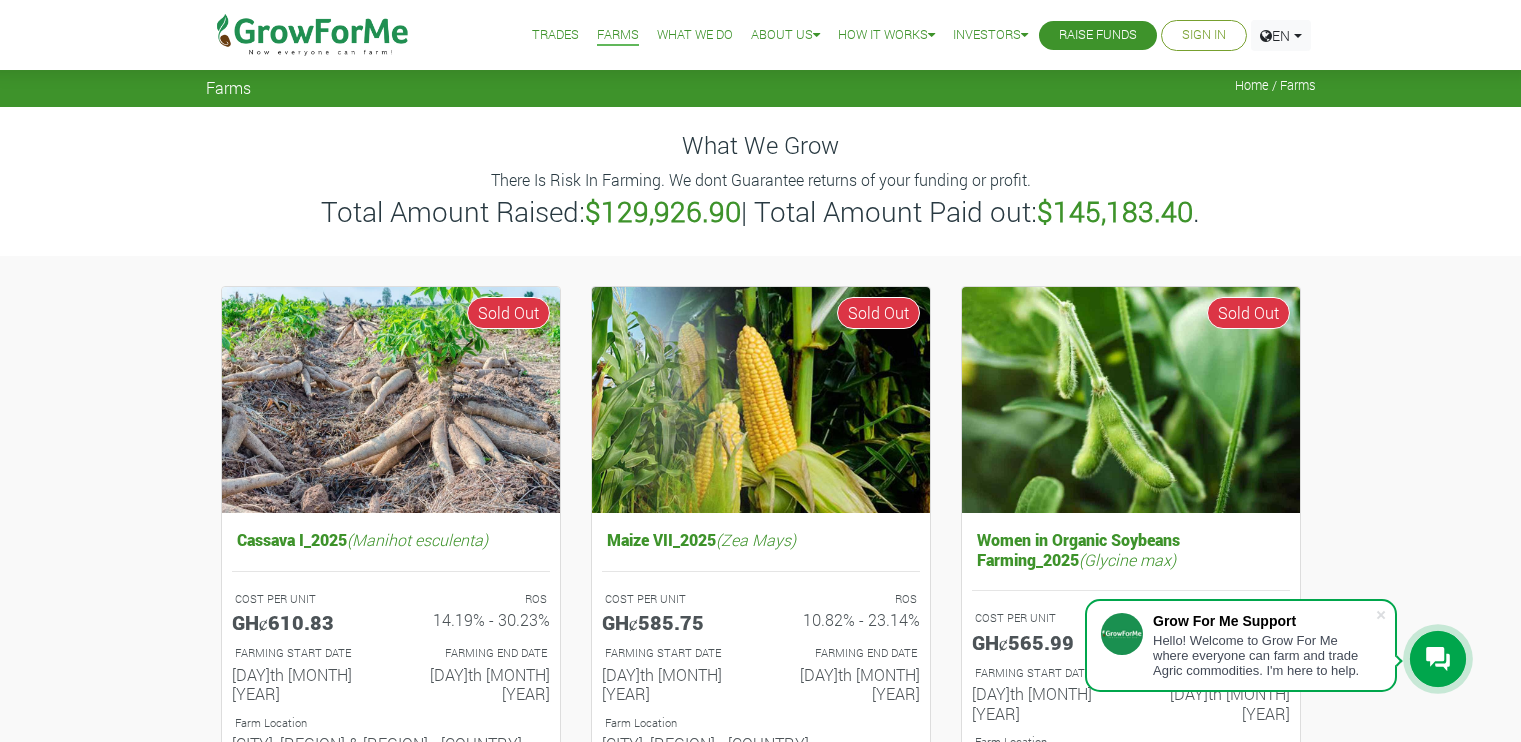 scroll, scrollTop: 214, scrollLeft: 0, axis: vertical 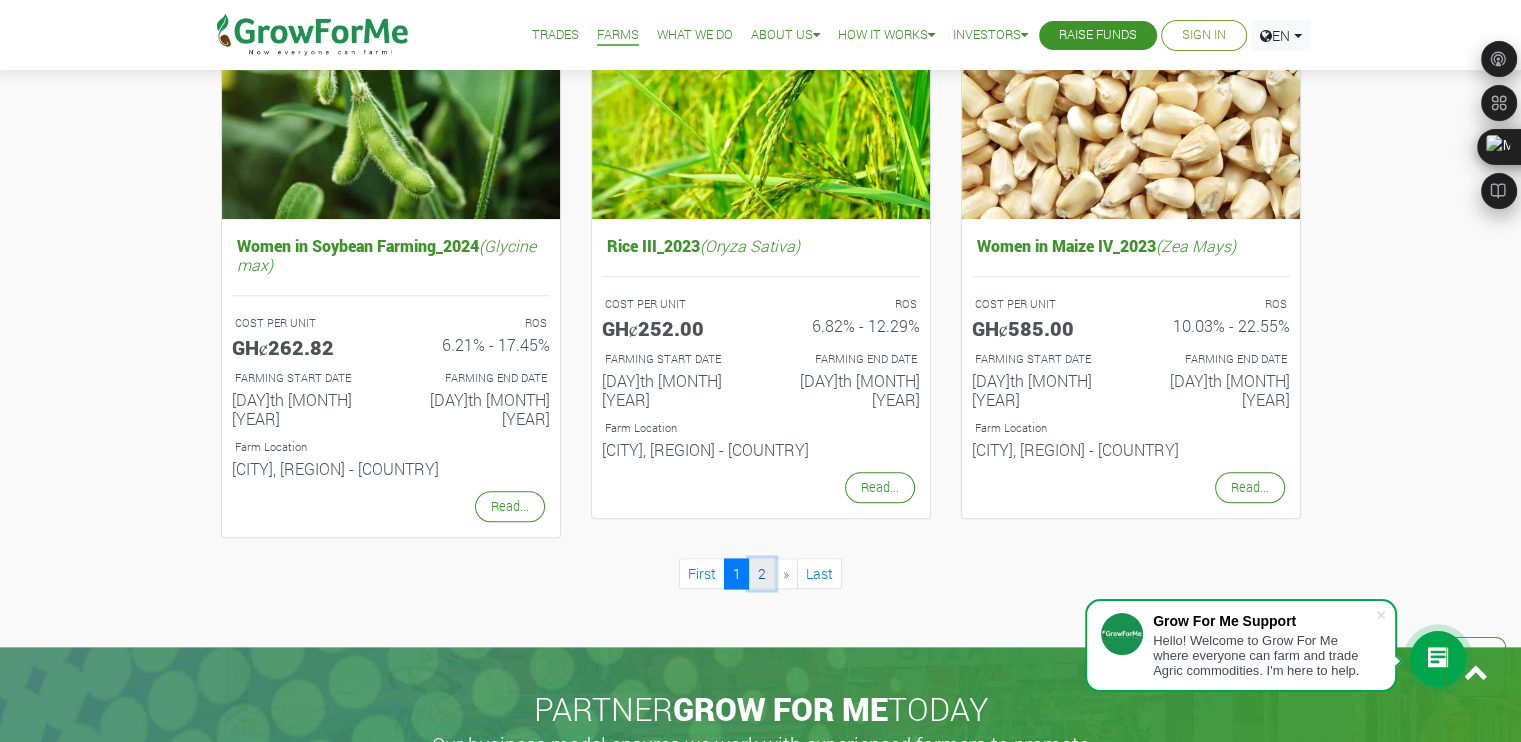 click on "2" at bounding box center [762, 573] 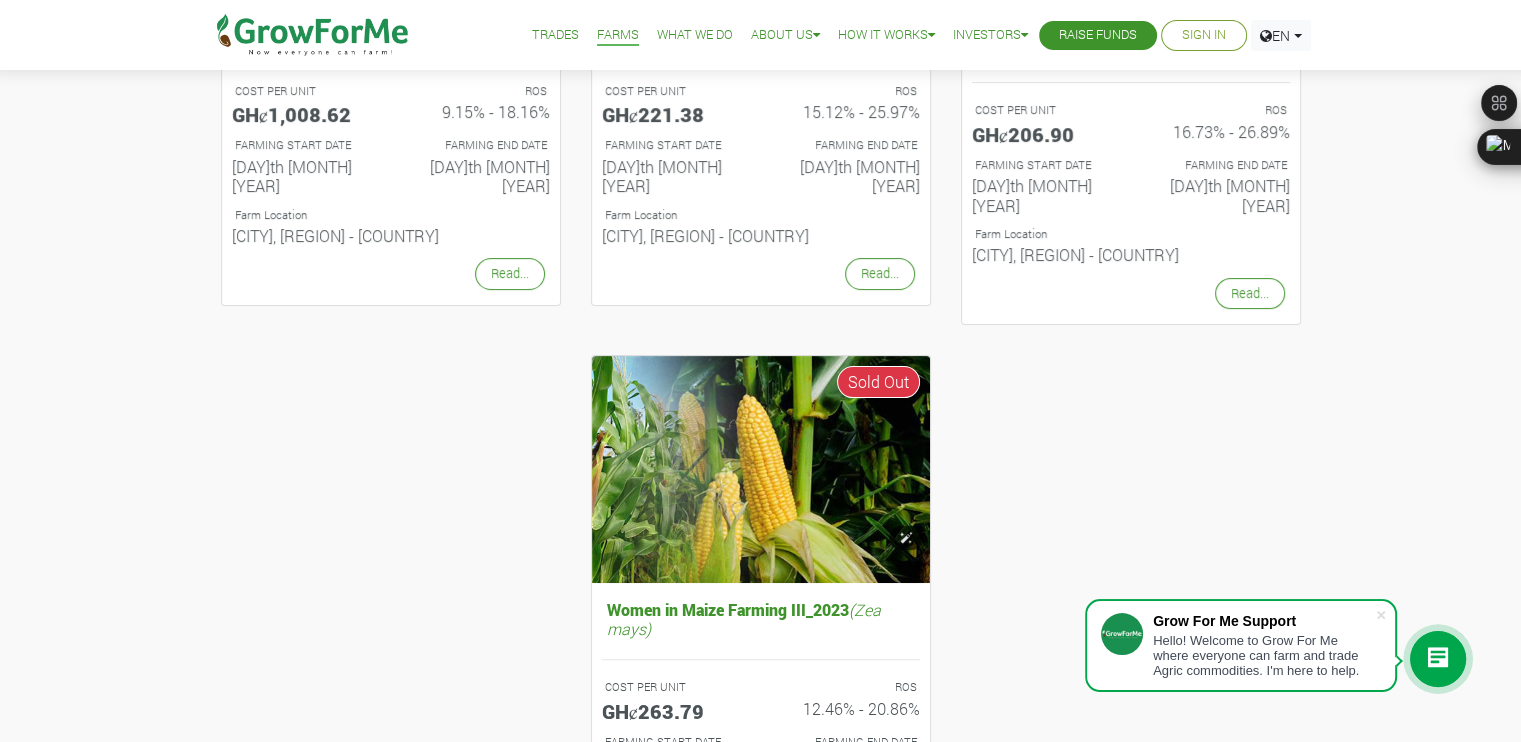 scroll, scrollTop: 508, scrollLeft: 0, axis: vertical 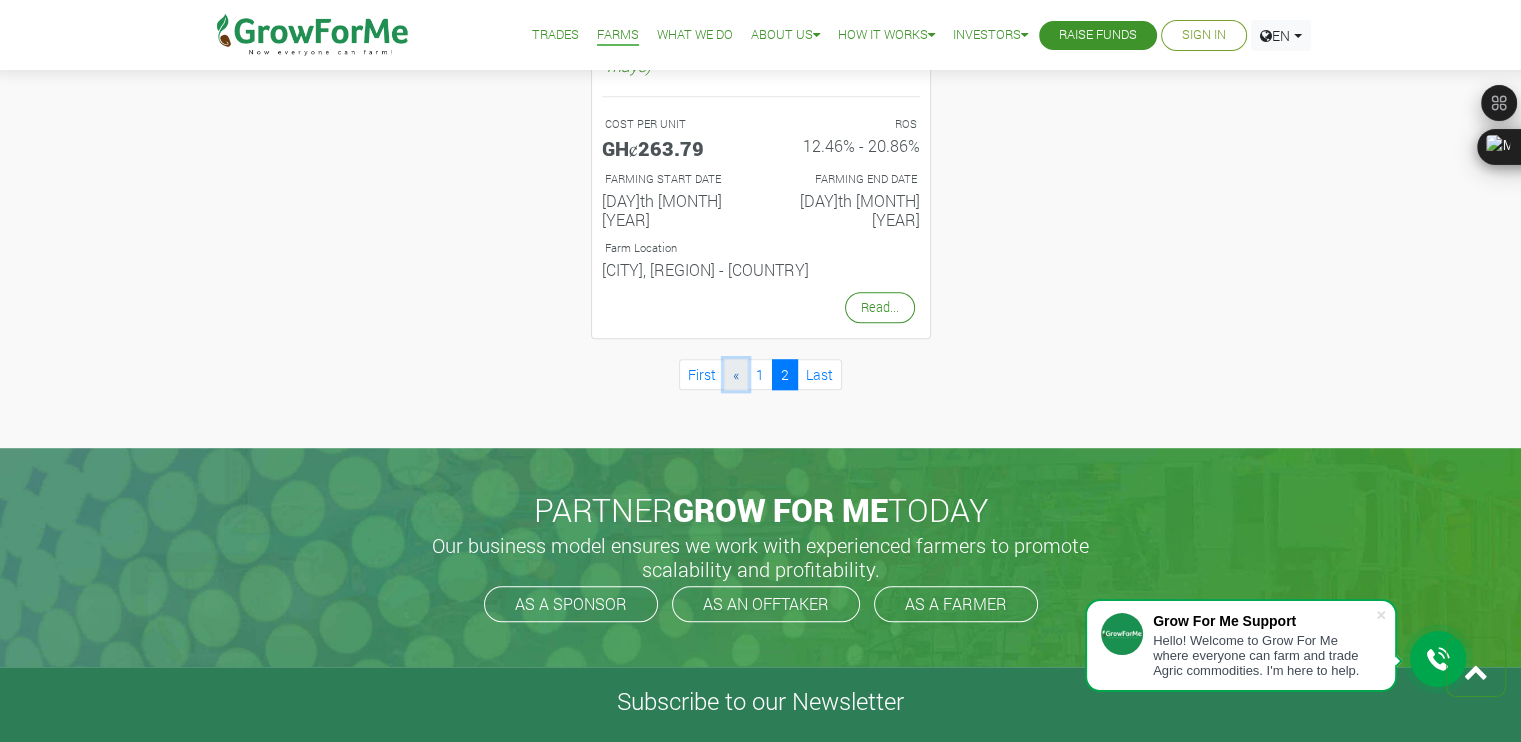 click on "«" at bounding box center (736, 374) 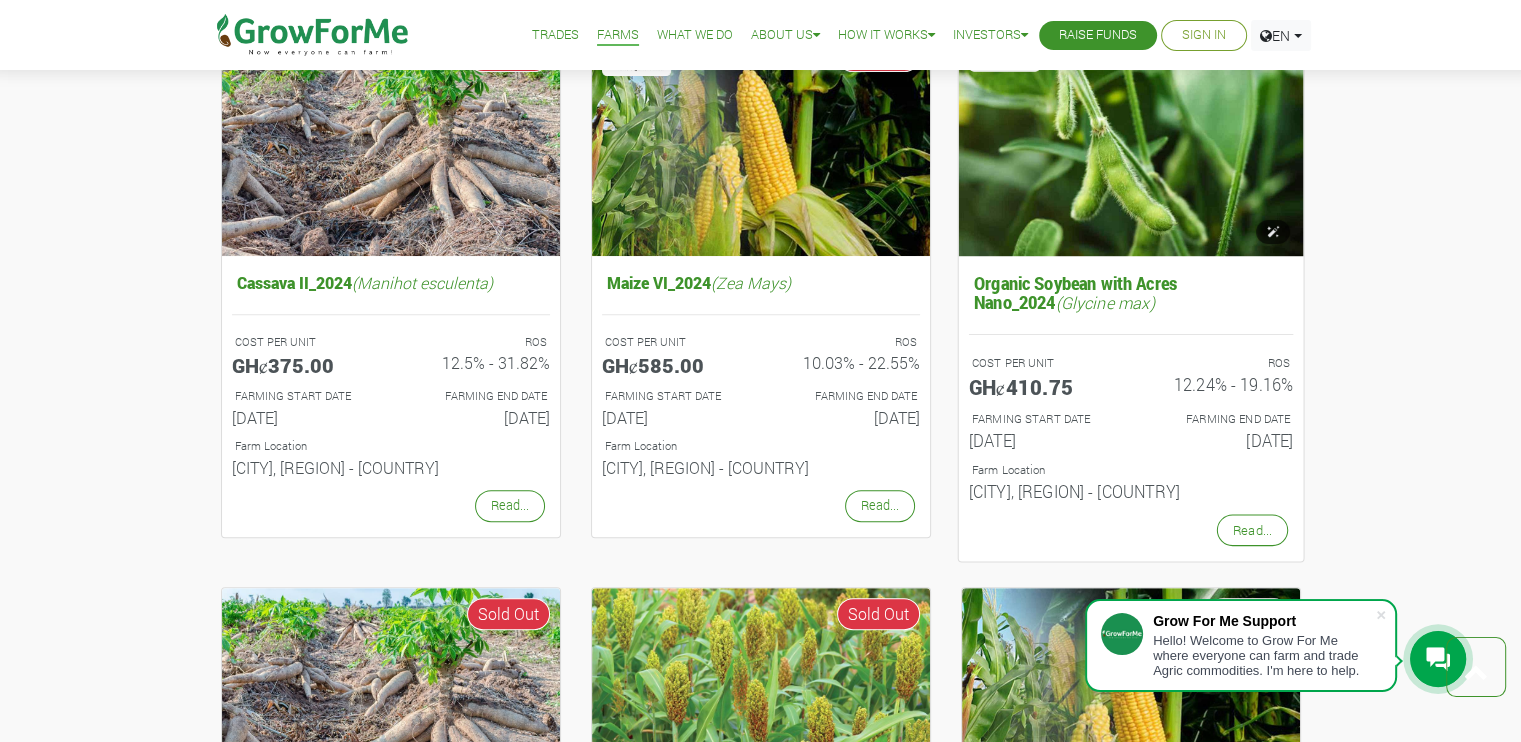 scroll, scrollTop: 815, scrollLeft: 0, axis: vertical 